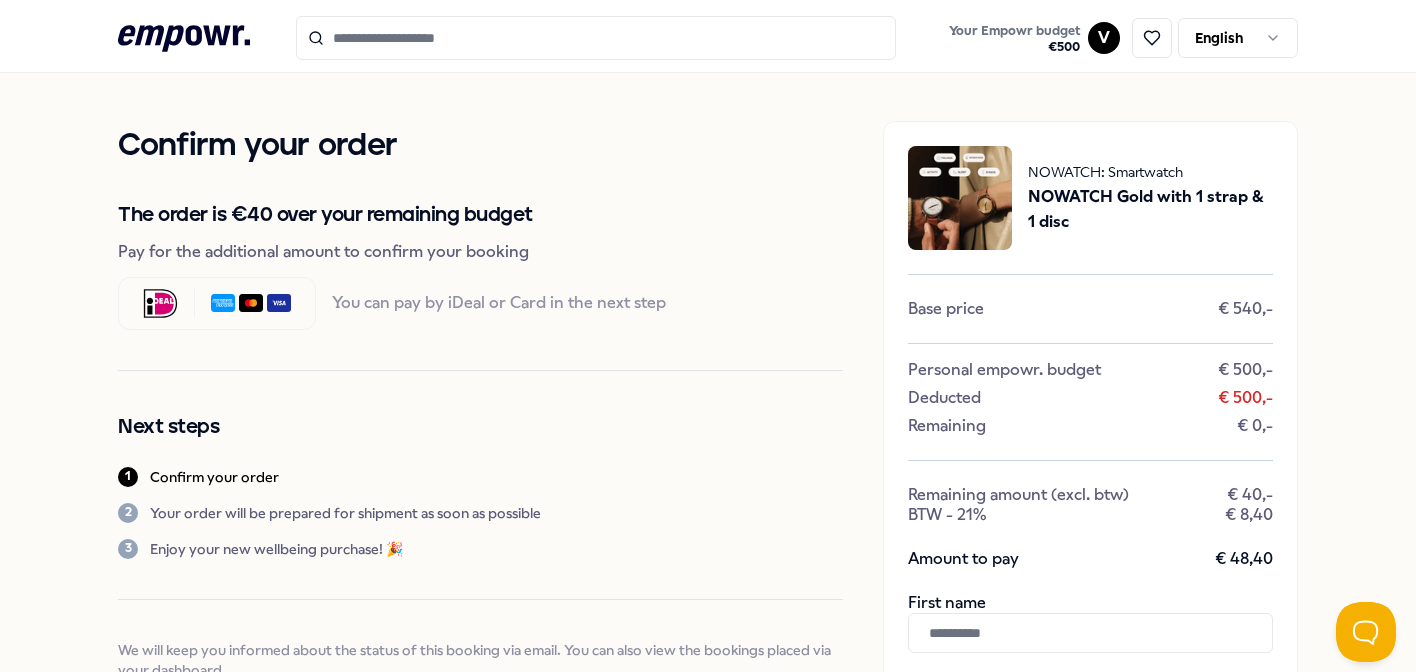scroll, scrollTop: 0, scrollLeft: 0, axis: both 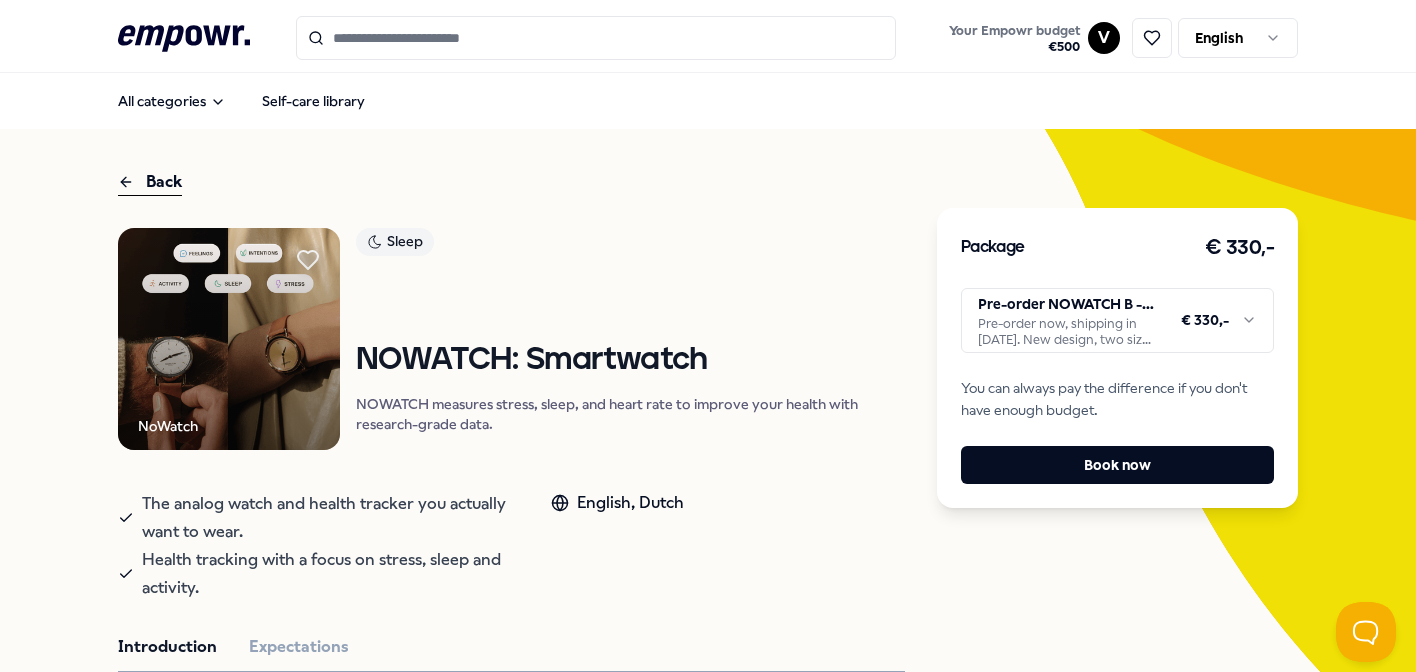 click on ".empowr-logo_svg__cls-1{fill:#03032f} Your Empowr budget € 500 V English All categories   Self-care library Back NoWatch Sleep NOWATCH: Smartwatch NOWATCH measures stress, sleep, and heart rate to improve your health with research-grade data.  The analog watch and health tracker you actually want to wear. Health tracking with a focus on stress, sleep and activity. English, Dutch Introduction Expectations NOWATCH is the analog watch and health tracker you actually want to wear. It fuses  science  and  technology  into one tool to help you feel better. Research-grade sensors measure your stress, sleep, steps, heart rate, heart rate variability (HRV) and more which you can read and interpret on your NOWATCH app.  Whether you want to understand your exercise routine better, your stress triggers at work, or your mindfulness practice, NOWATCH is here to help you build sustainable habits so you can feel better, starting now. Recommended Coaching NL [GEOGRAPHIC_DATA]   + 1 Setting Boundaries Eef van Soest English, Dutch" at bounding box center (708, 336) 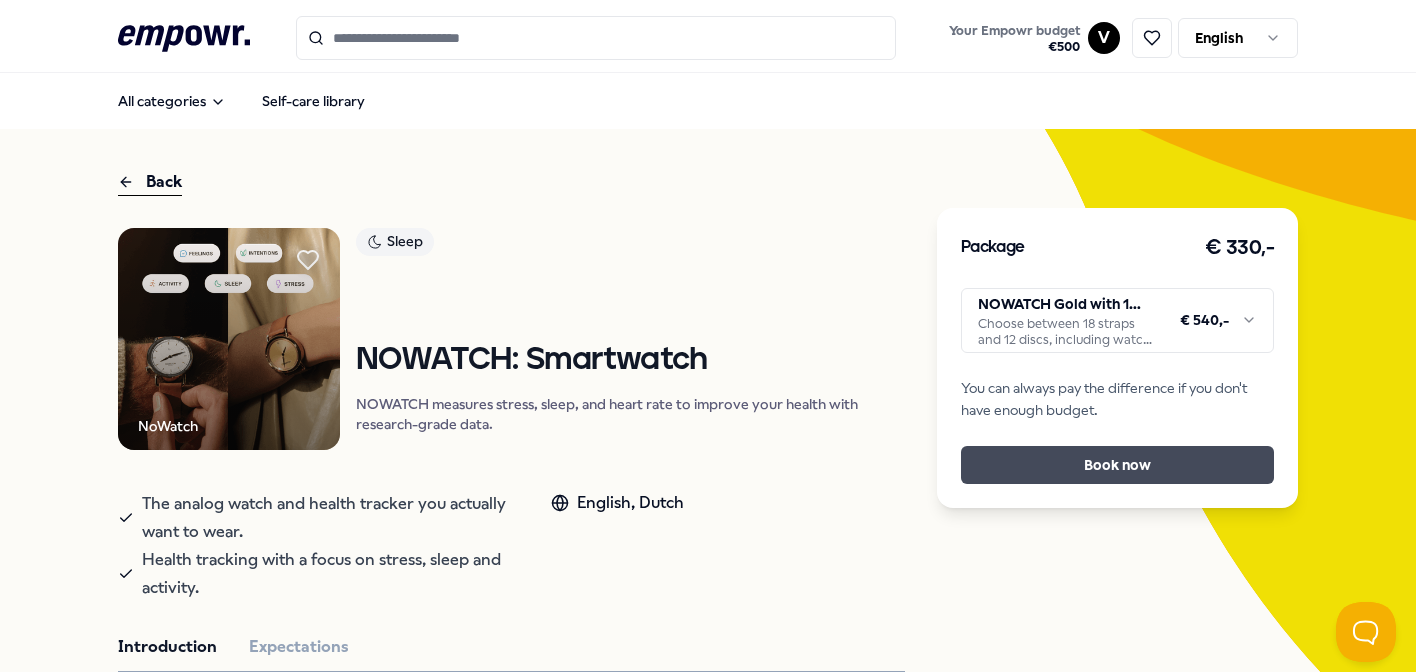 click on "Book now" at bounding box center (1117, 465) 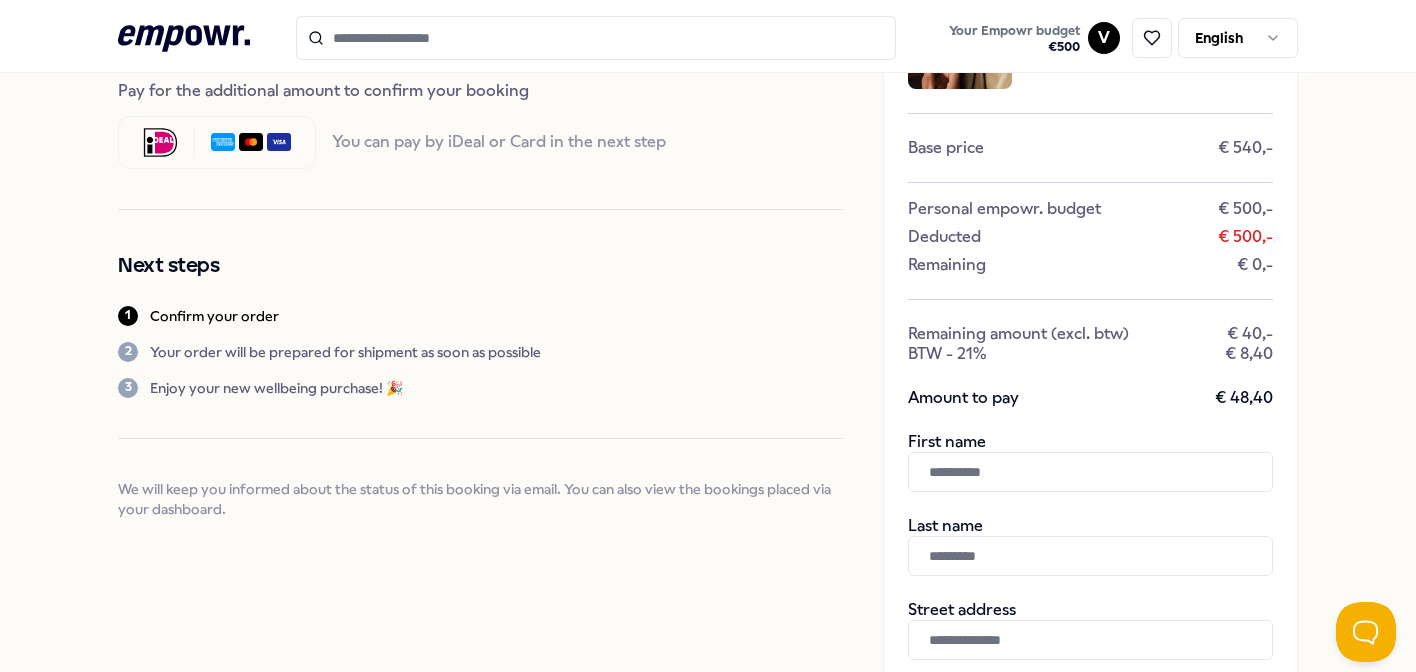 scroll, scrollTop: 387, scrollLeft: 0, axis: vertical 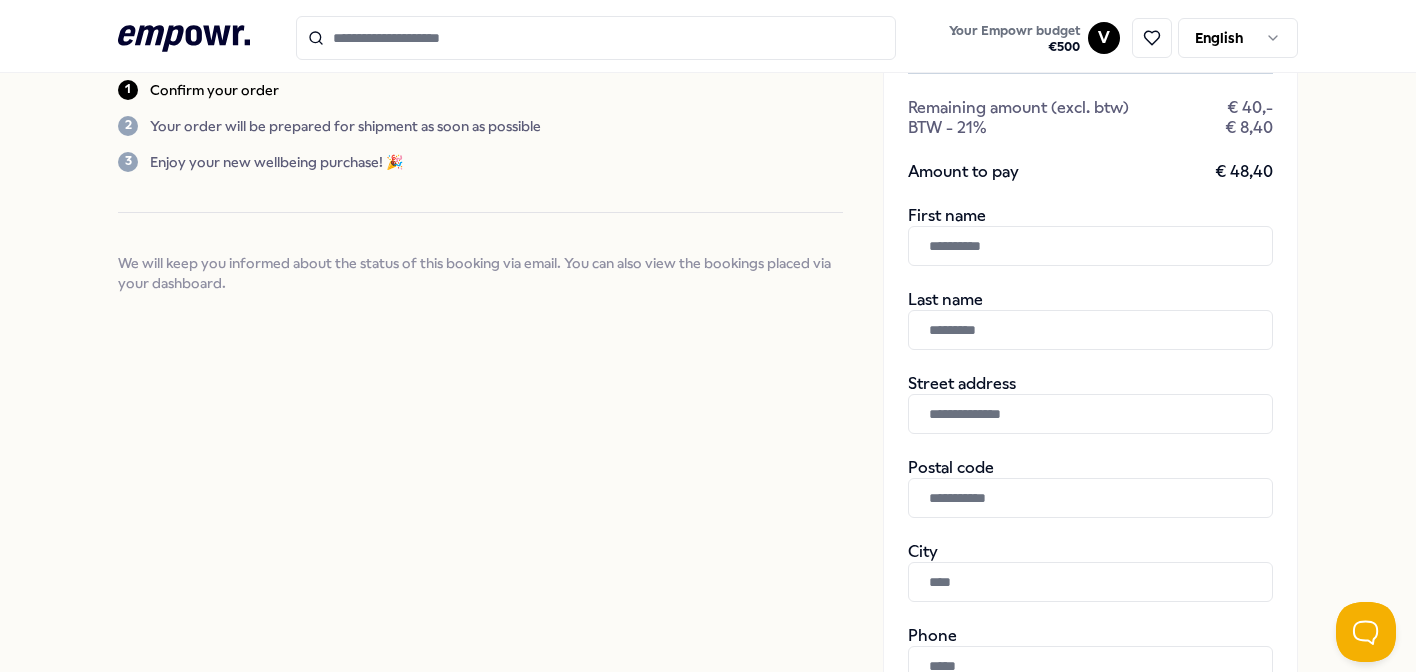 click at bounding box center (1090, 246) 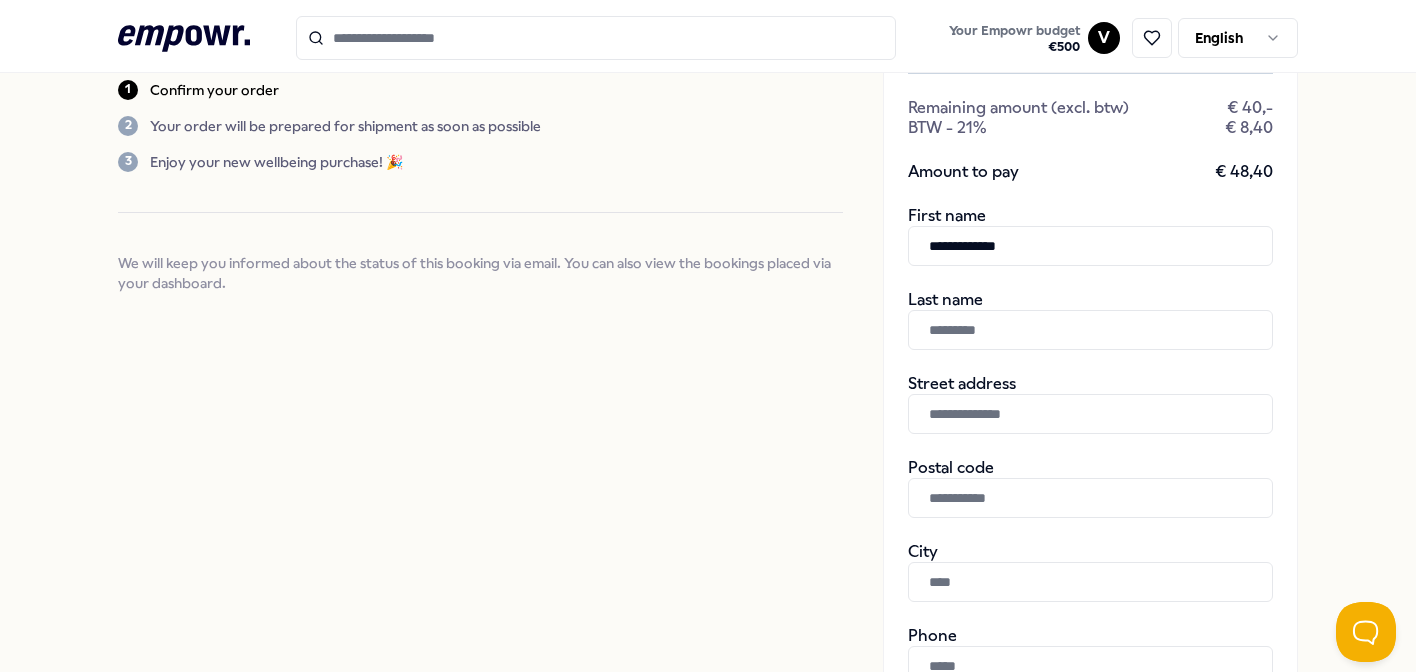 type on "**********" 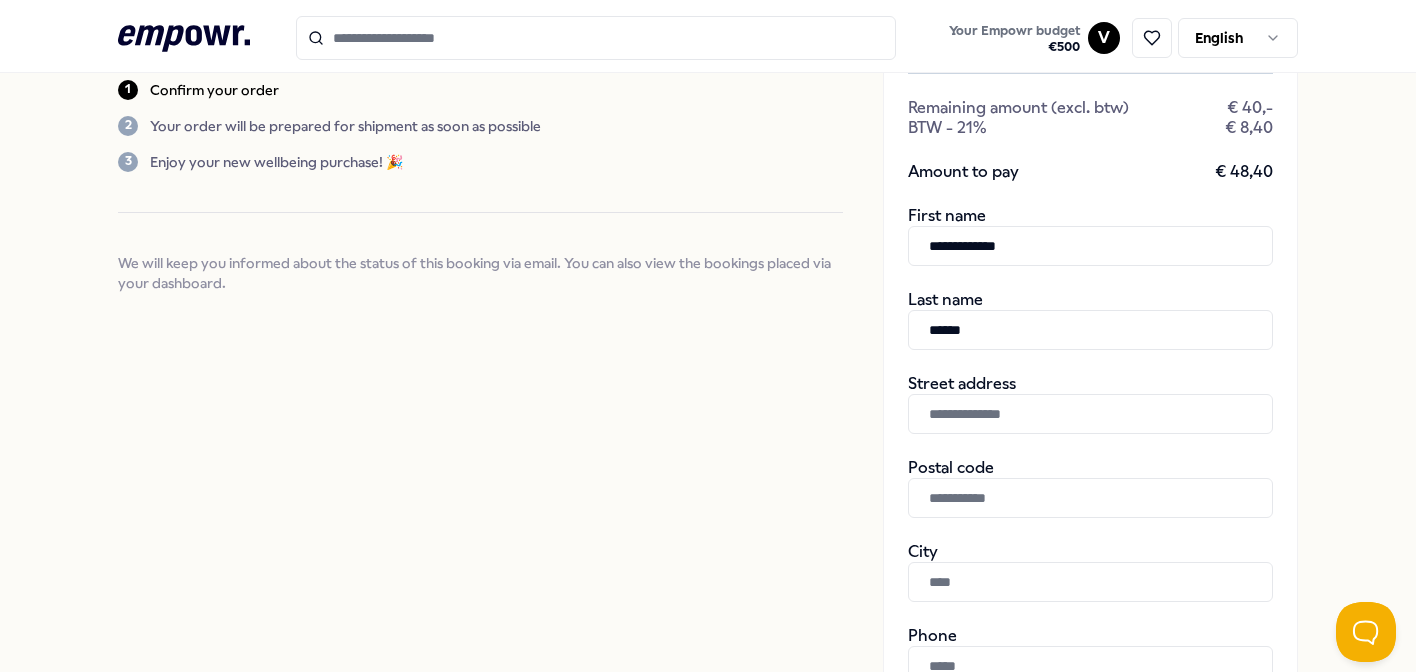 type on "******" 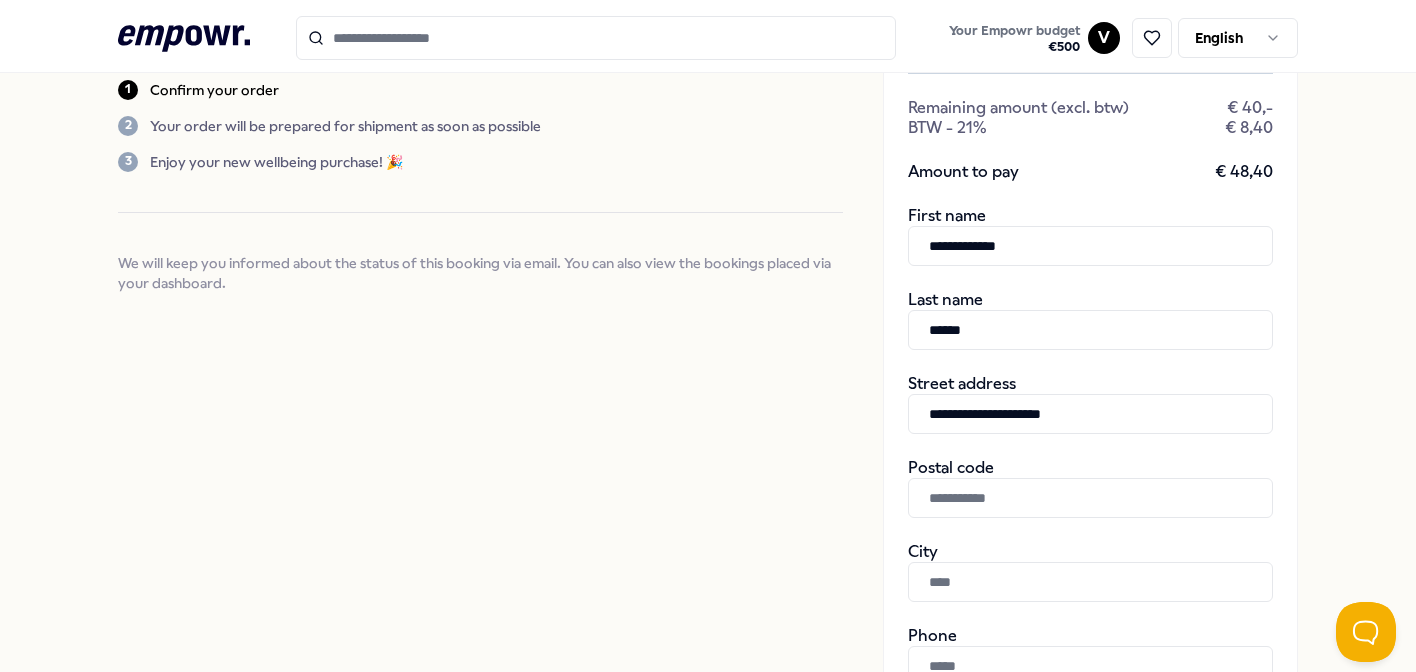 type on "**********" 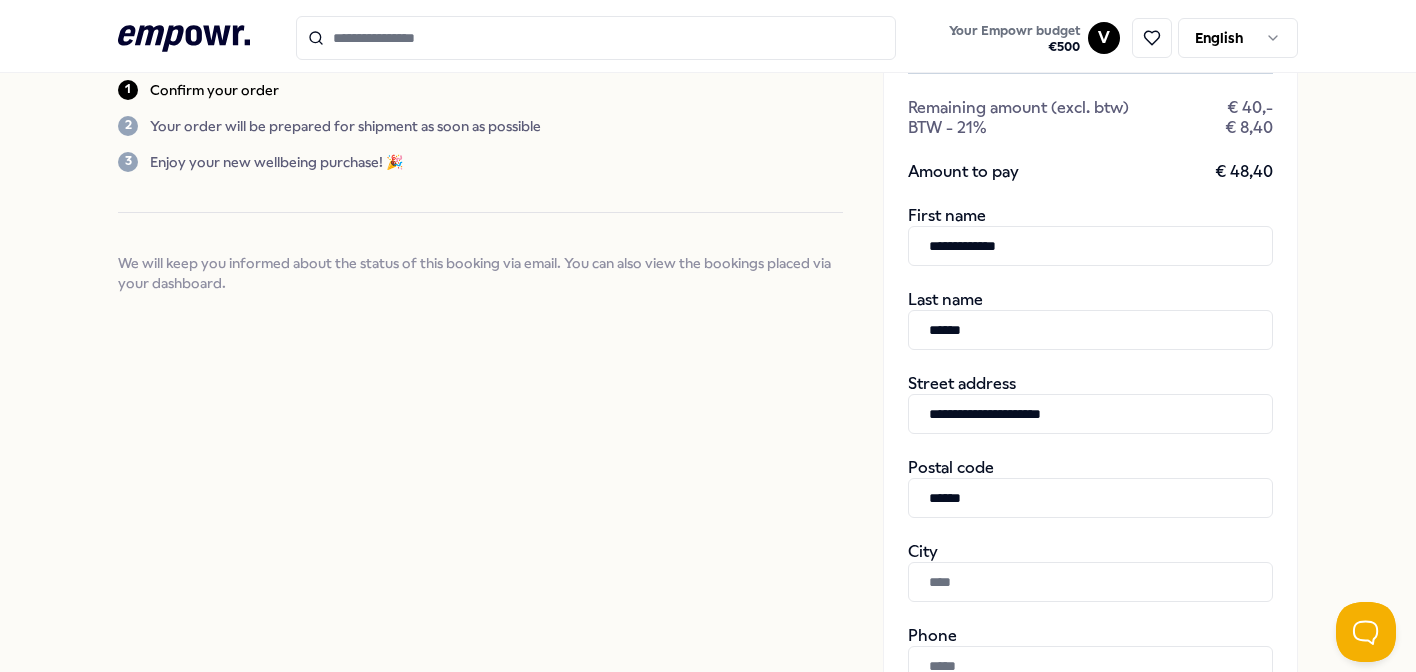 type on "******" 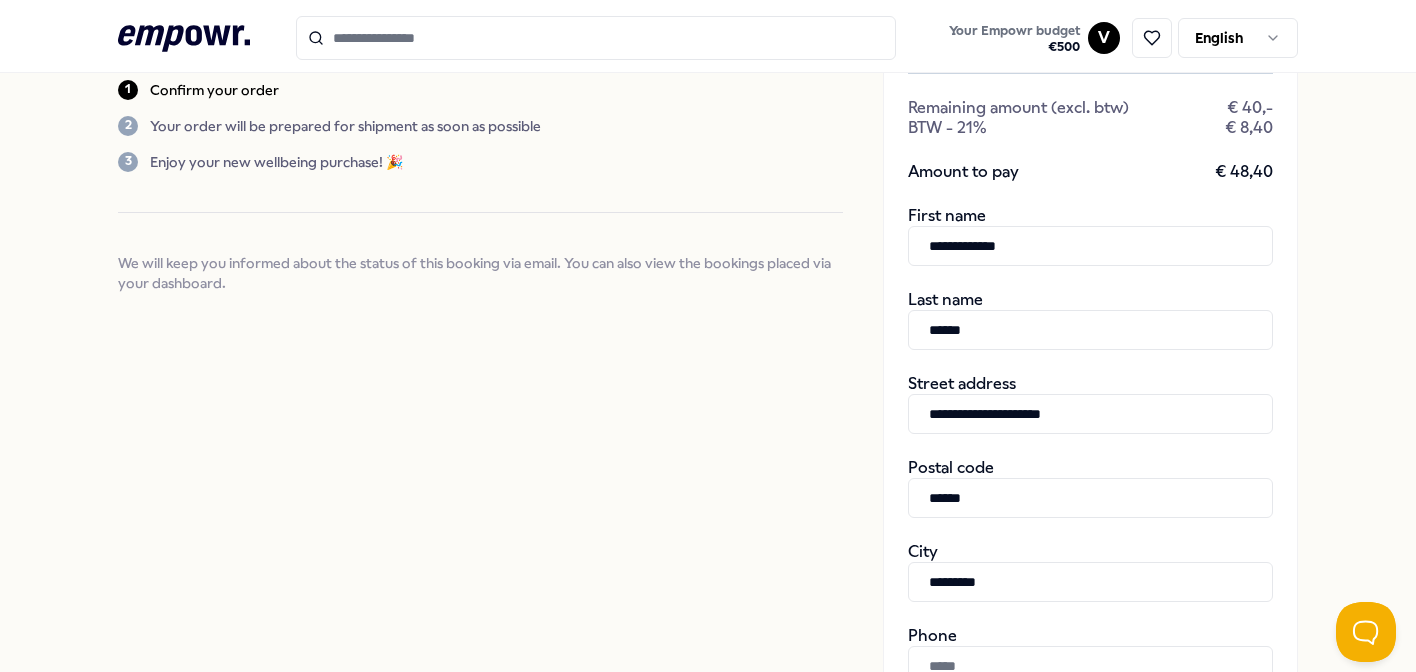 type on "*********" 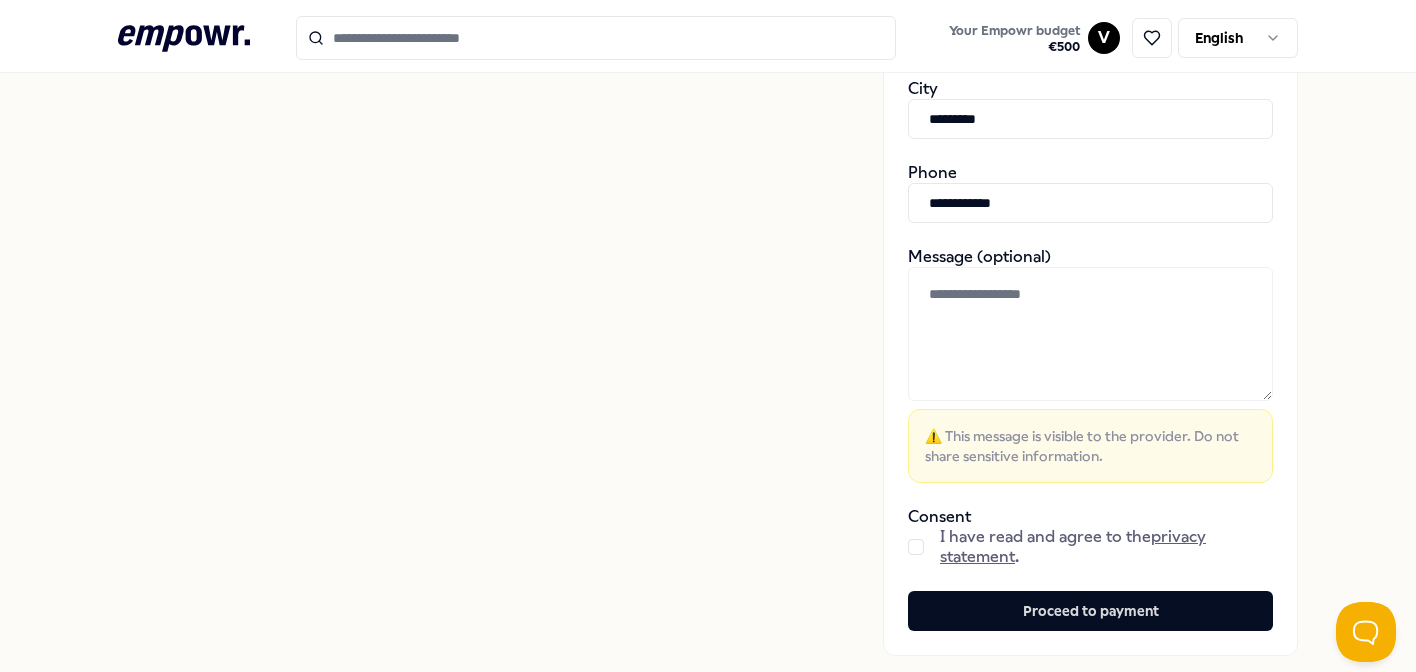scroll, scrollTop: 909, scrollLeft: 0, axis: vertical 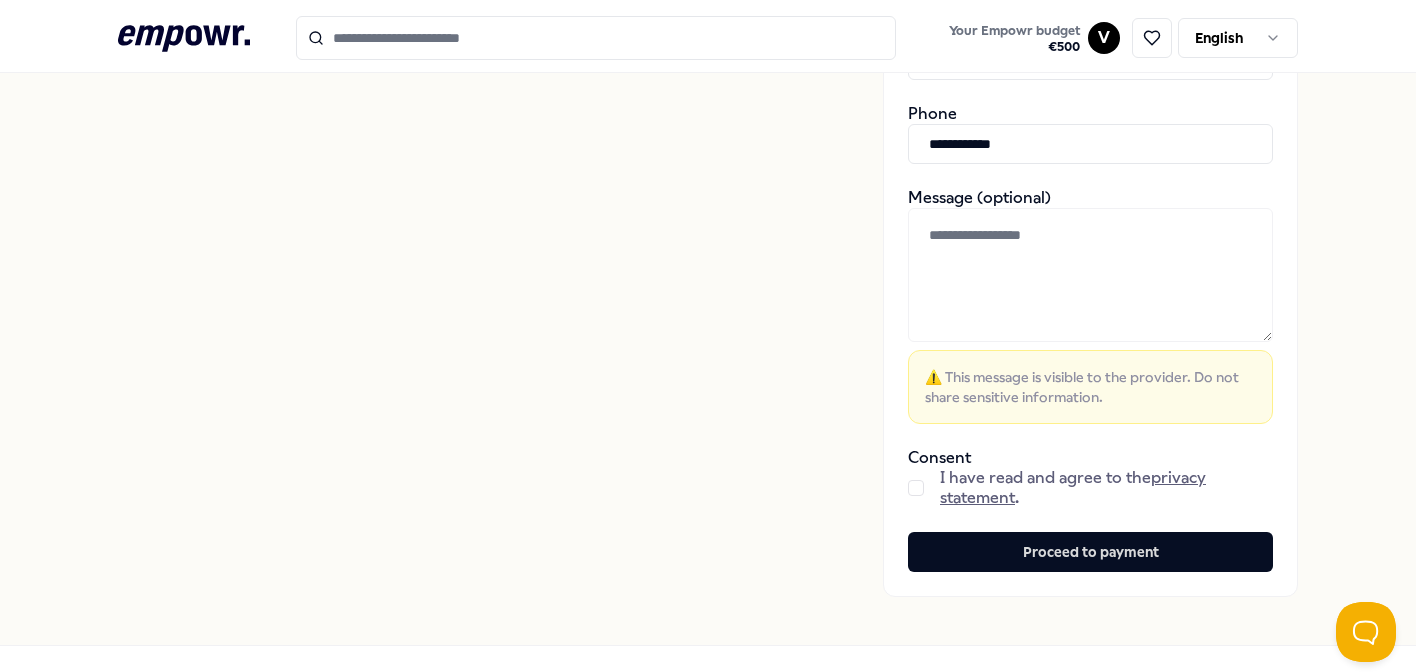 type on "**********" 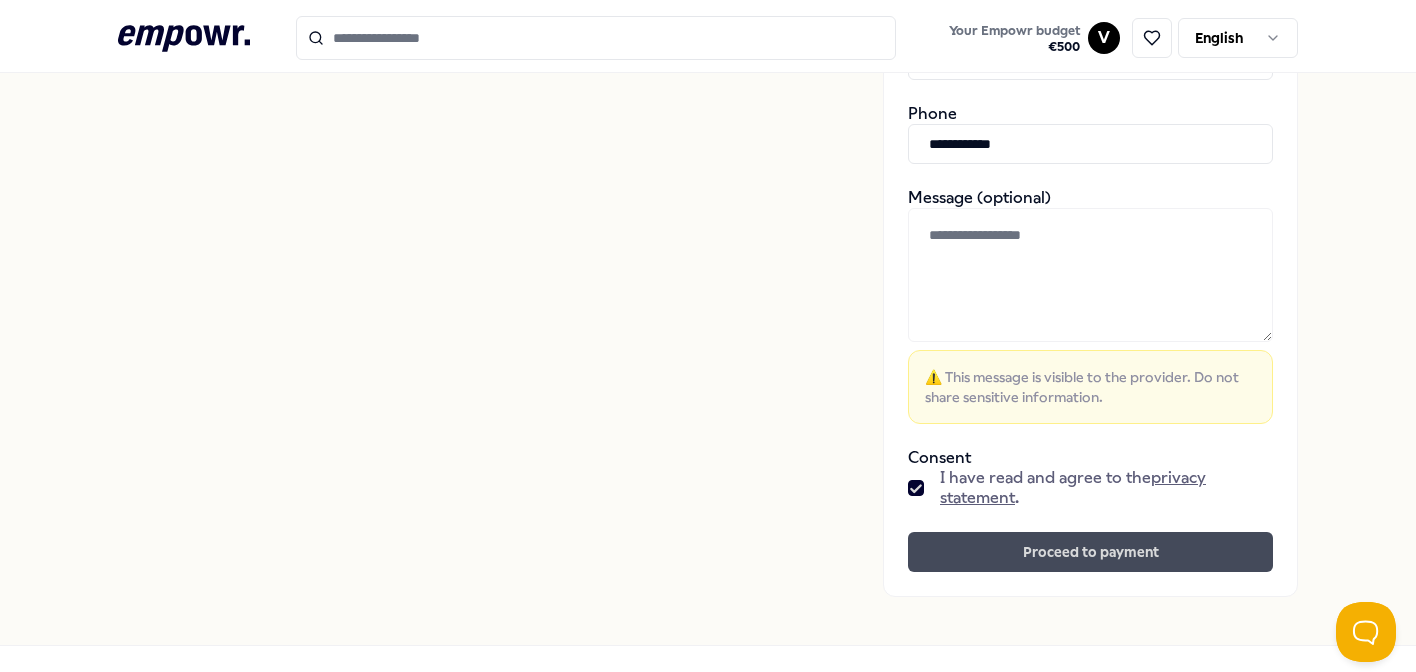 click on "Proceed to payment" at bounding box center (1090, 552) 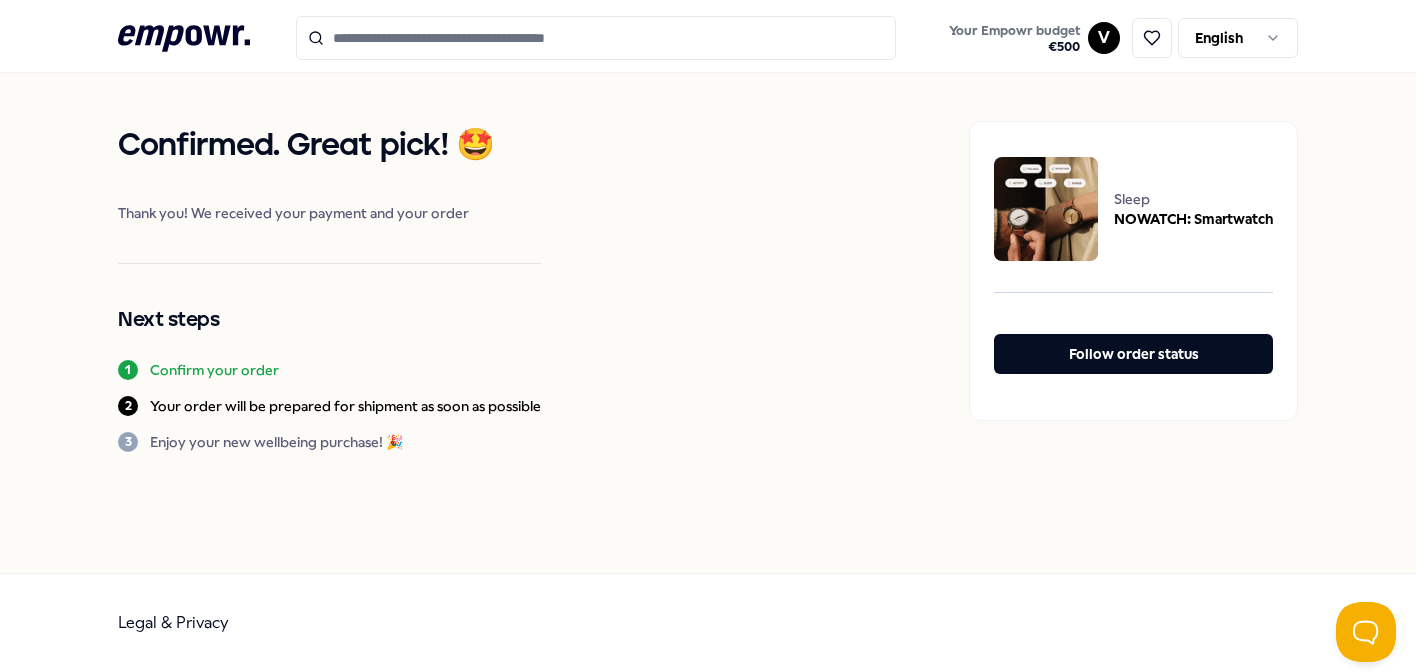 scroll, scrollTop: 0, scrollLeft: 0, axis: both 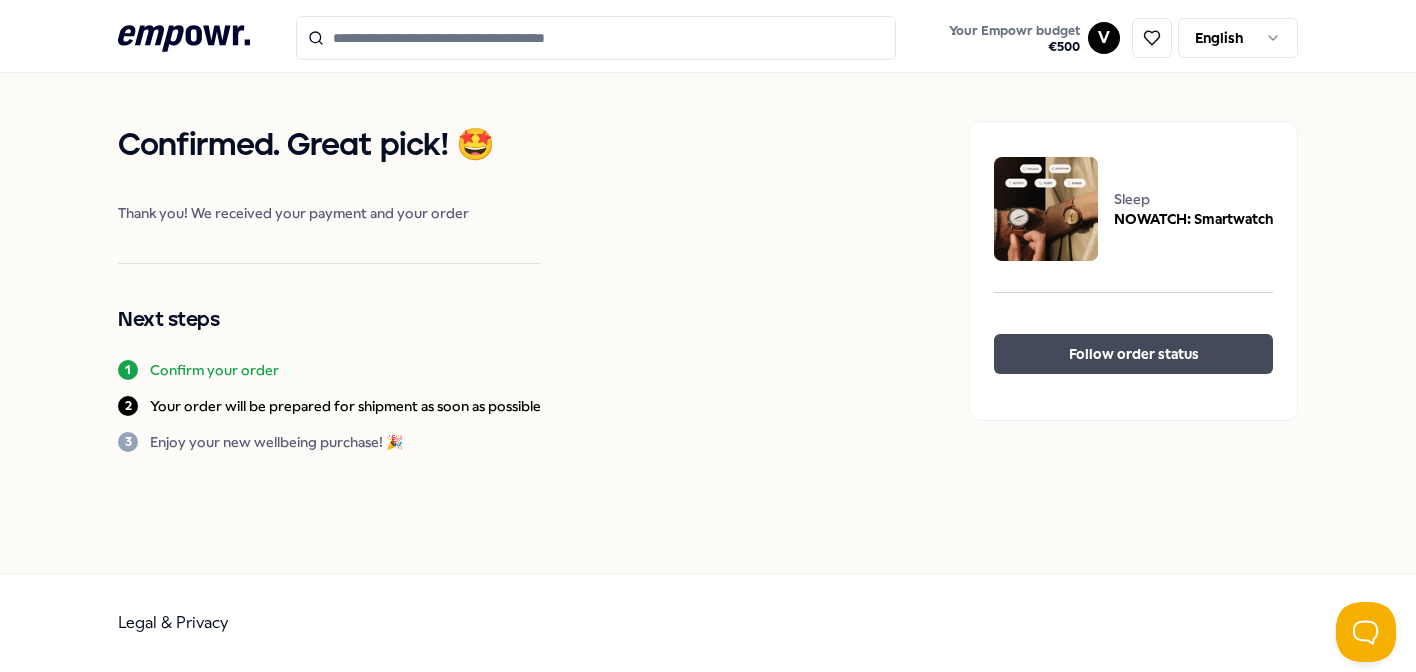 click on "Follow order status" at bounding box center [1133, 354] 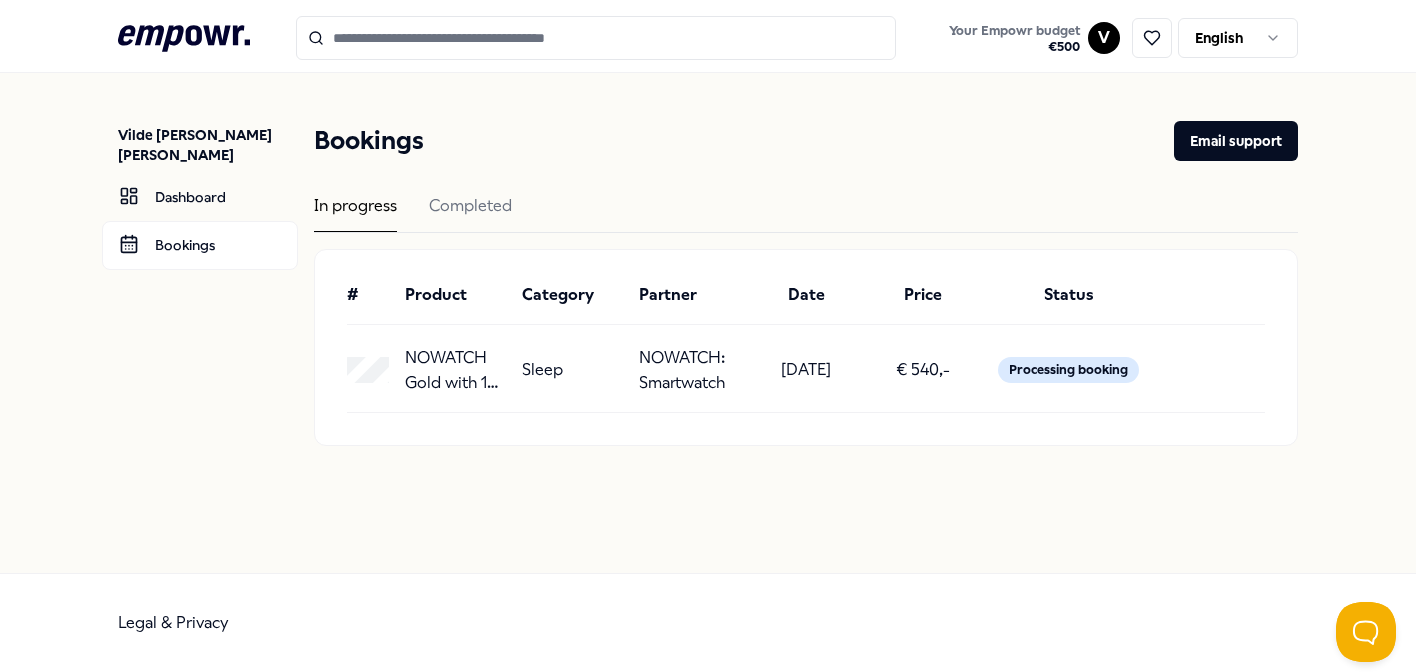 drag, startPoint x: 1090, startPoint y: 375, endPoint x: 1078, endPoint y: 376, distance: 12.0415945 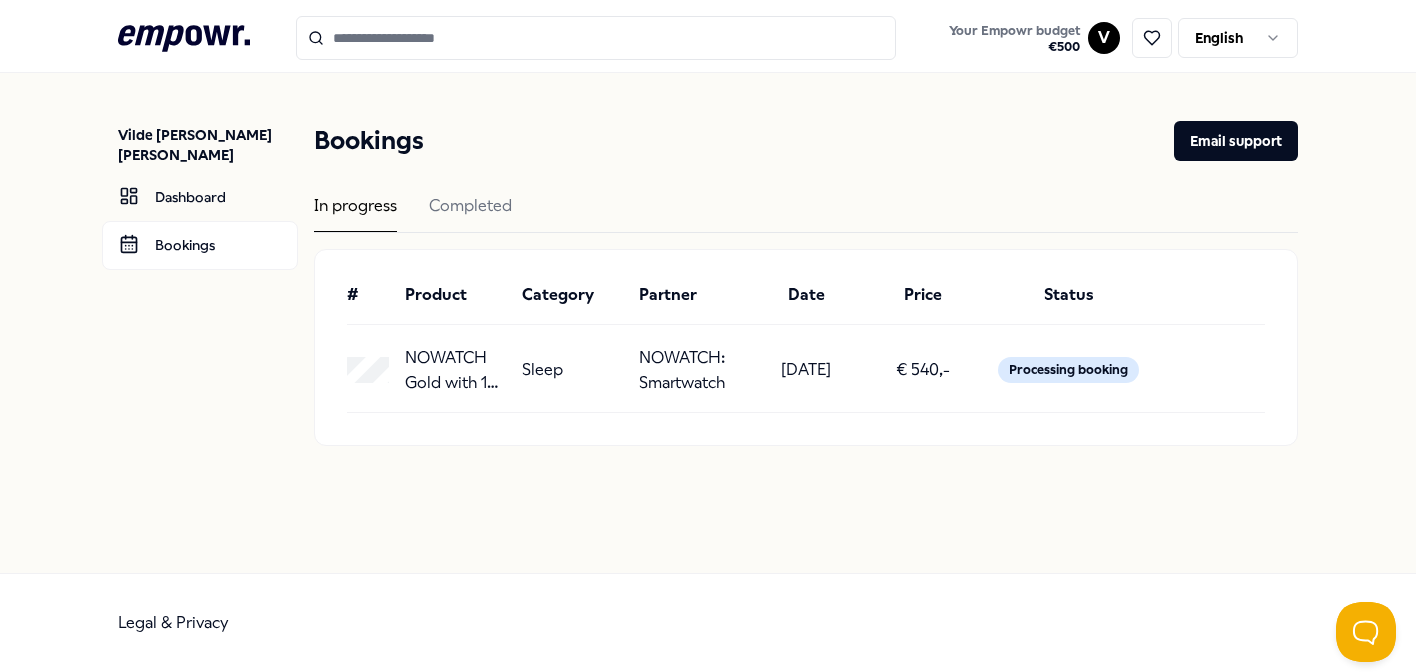 click on "Sleep" at bounding box center (542, 370) 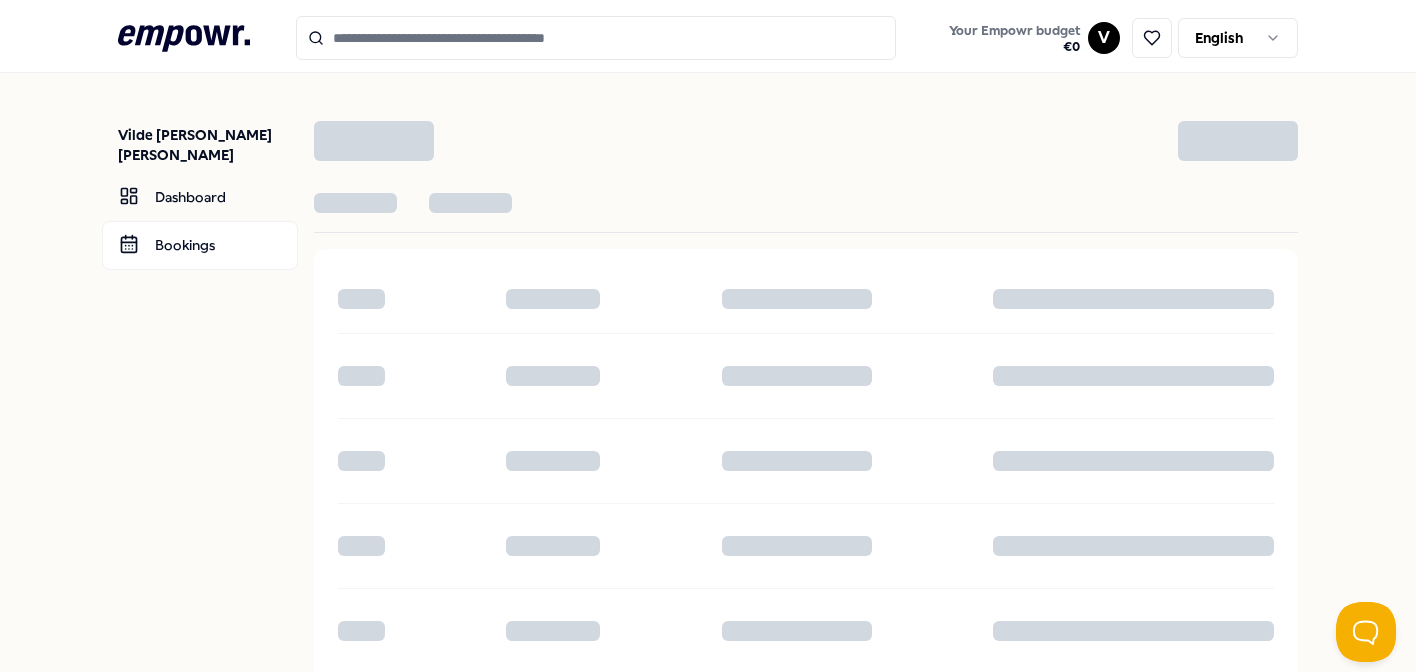 scroll, scrollTop: 0, scrollLeft: 0, axis: both 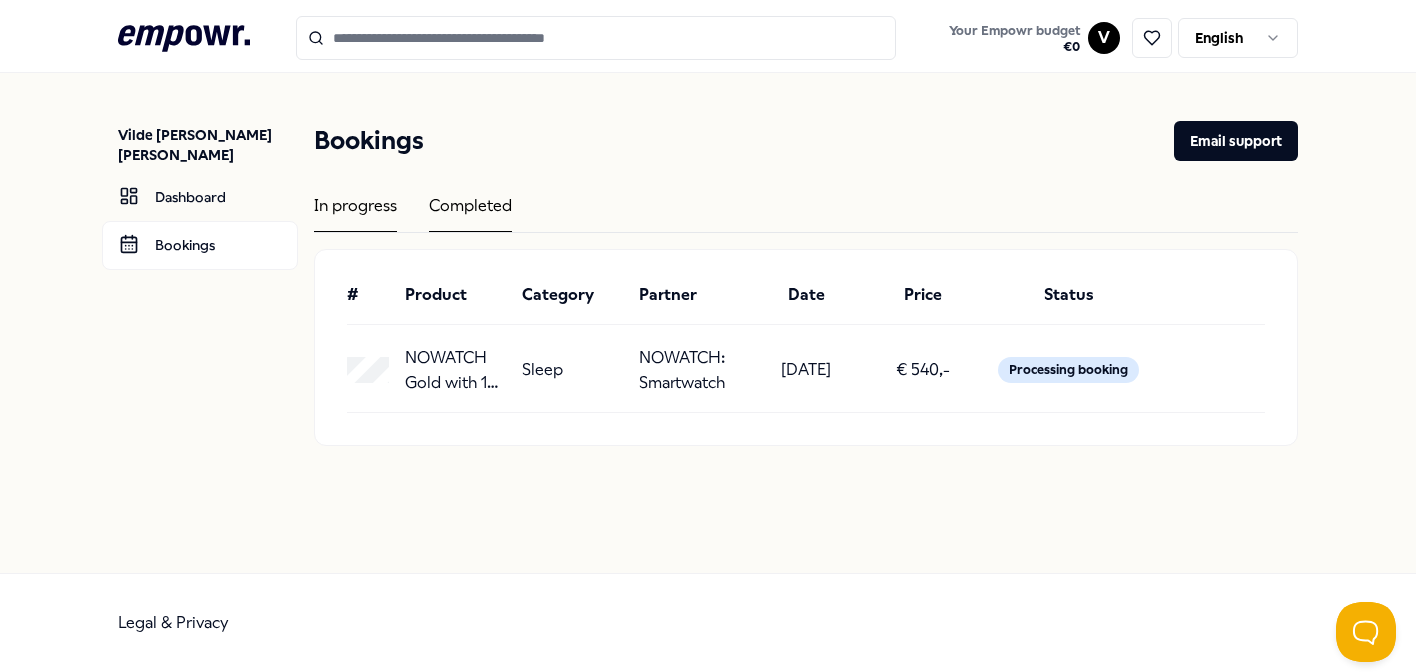 drag, startPoint x: 424, startPoint y: 181, endPoint x: 443, endPoint y: 199, distance: 26.172504 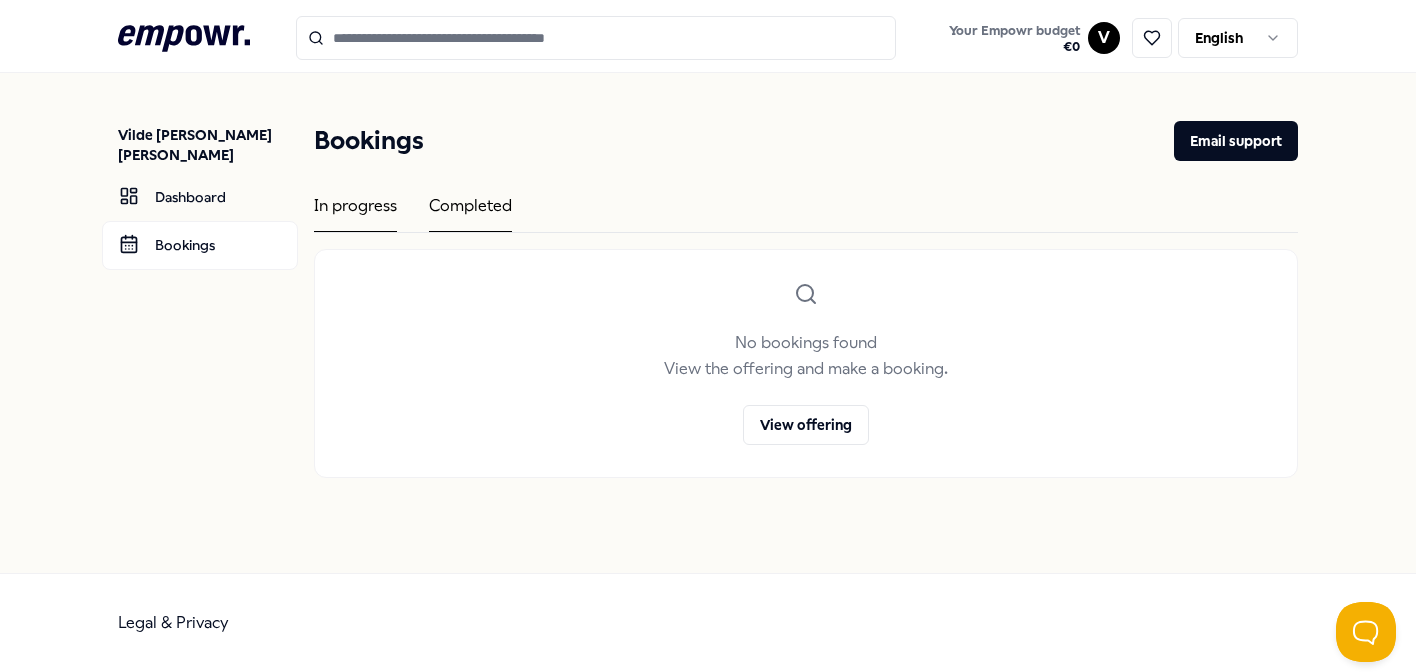 click on "In progress" at bounding box center (355, 212) 